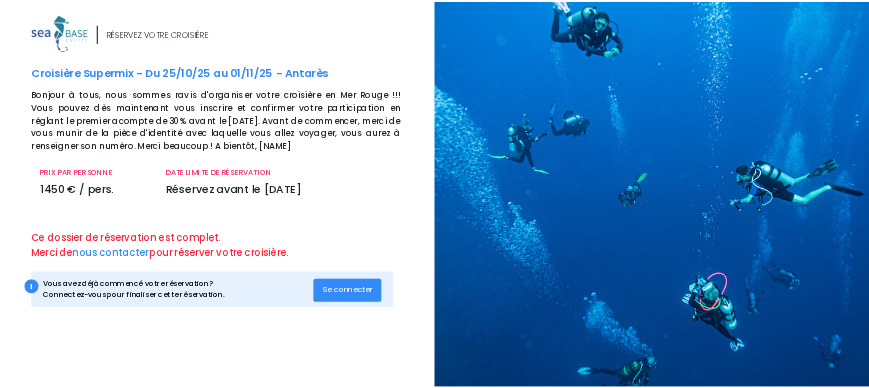 scroll, scrollTop: 0, scrollLeft: 0, axis: both 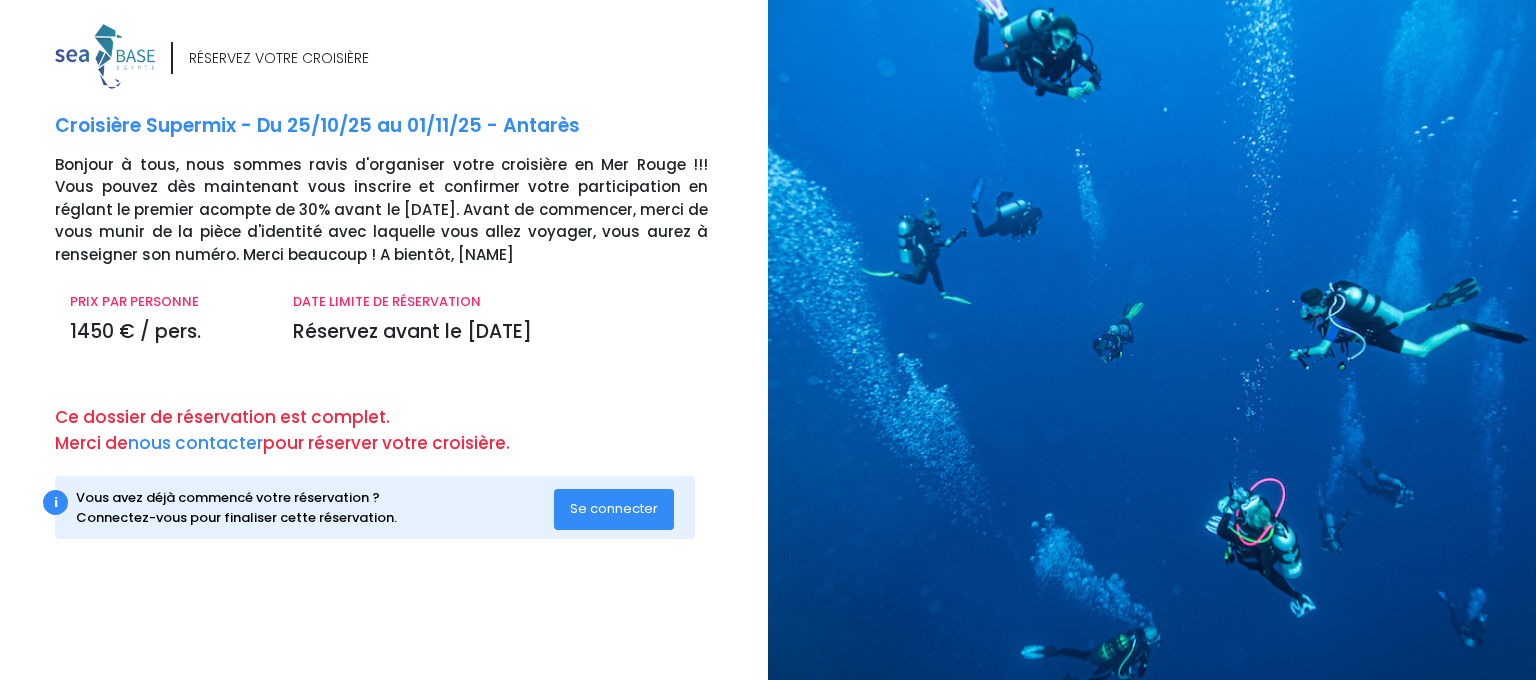 click at bounding box center [1159, 340] 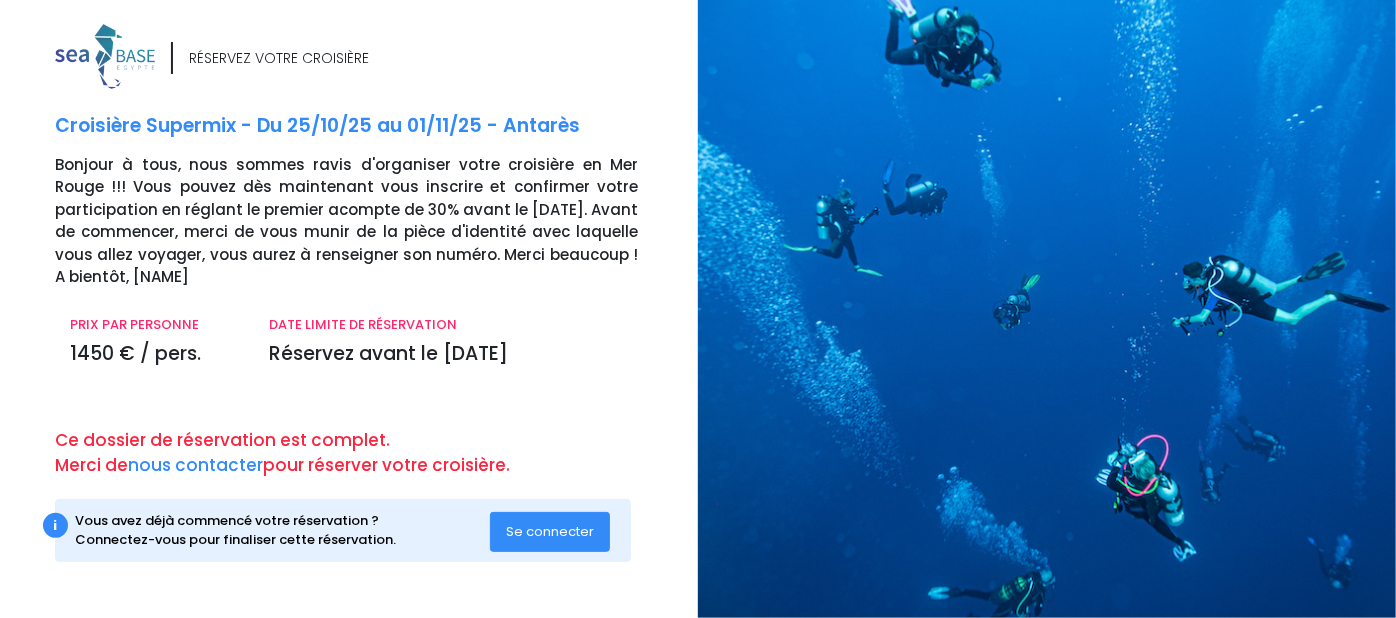 drag, startPoint x: 1139, startPoint y: 172, endPoint x: 1035, endPoint y: 156, distance: 105.22357 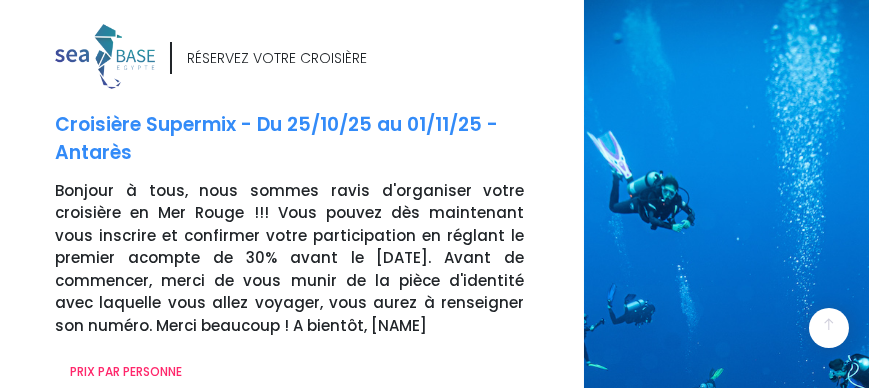 scroll, scrollTop: 339, scrollLeft: 0, axis: vertical 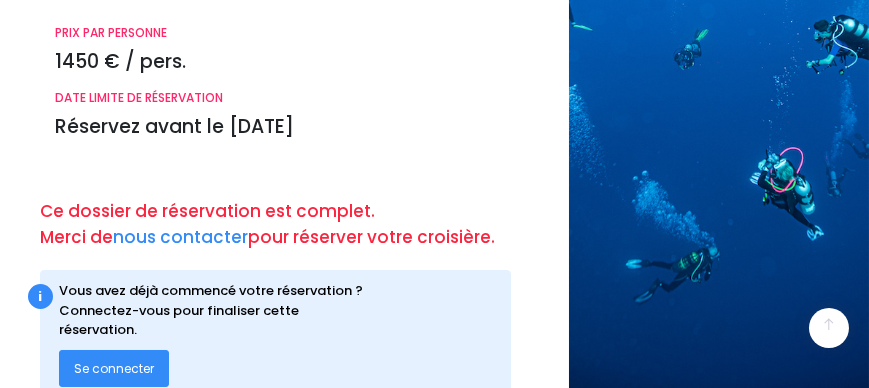 drag, startPoint x: 730, startPoint y: 335, endPoint x: 689, endPoint y: 335, distance: 41 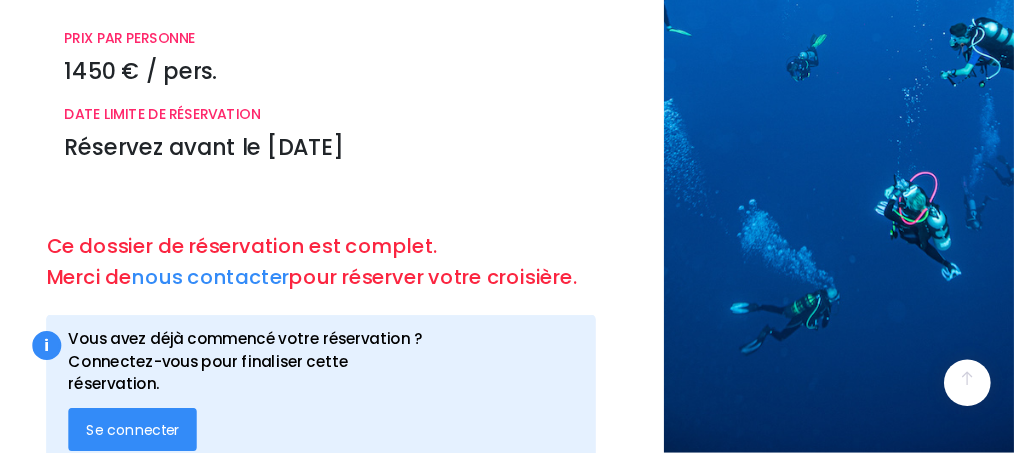 scroll, scrollTop: 335, scrollLeft: 14, axis: both 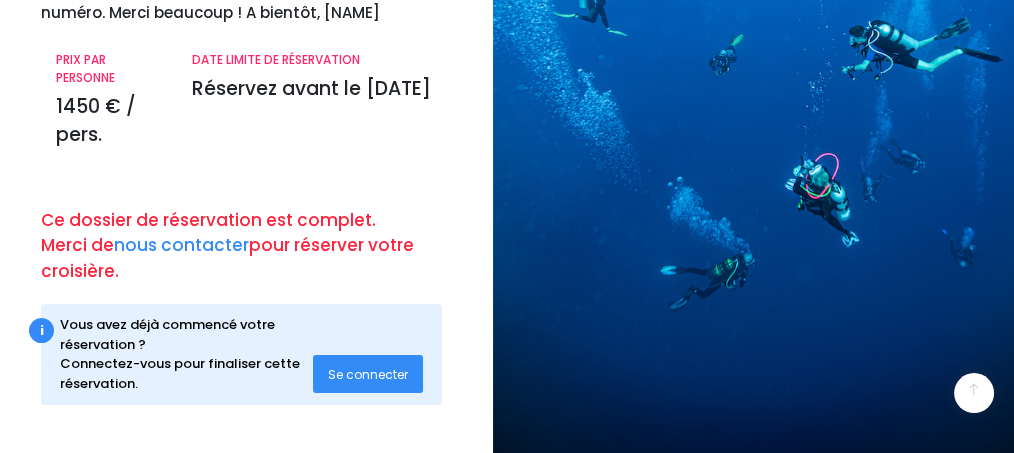 click on "Se connecter" at bounding box center (368, 374) 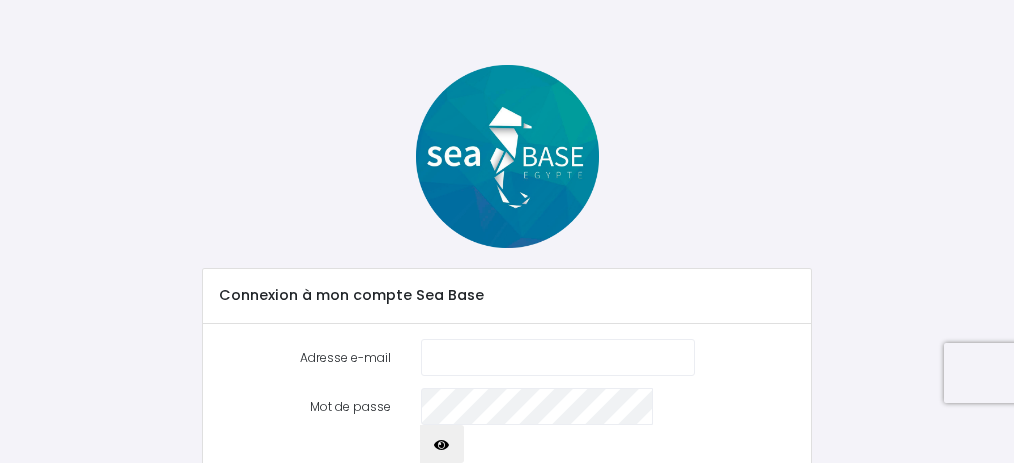 scroll, scrollTop: 0, scrollLeft: 0, axis: both 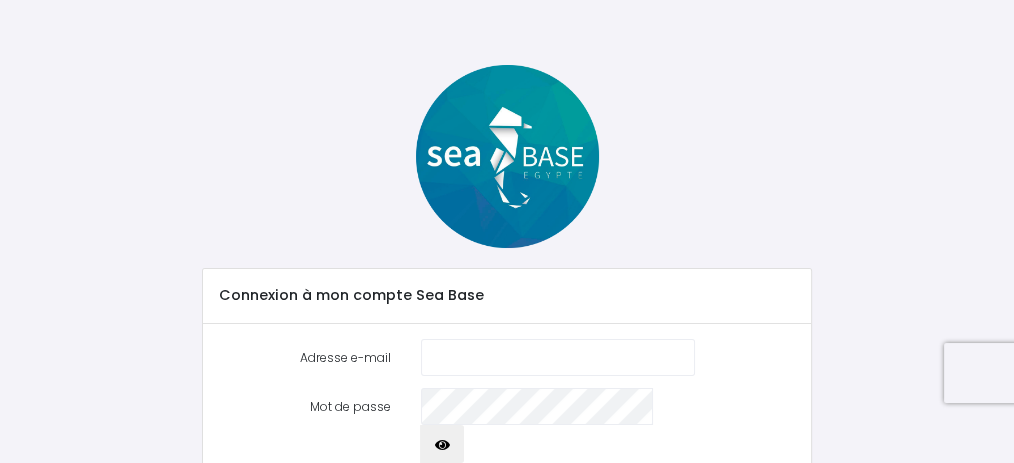 type on "wask@free.fr" 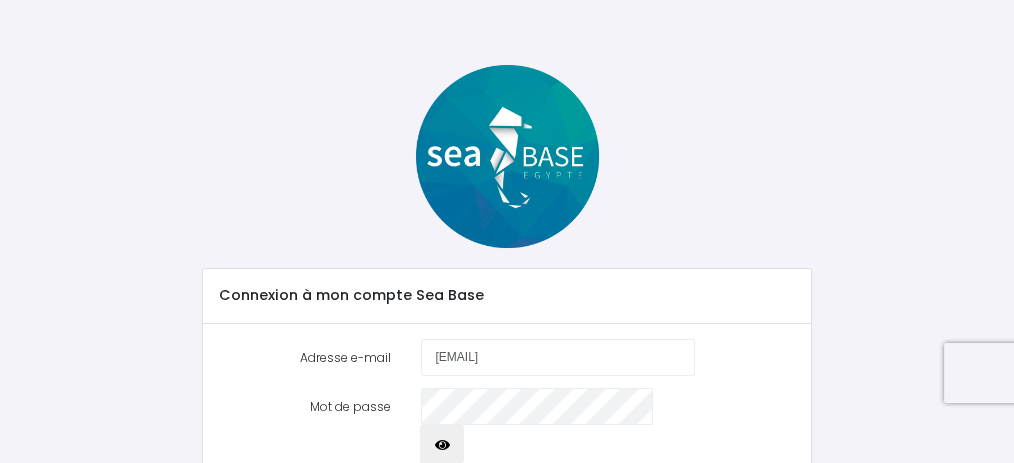 scroll, scrollTop: 124, scrollLeft: 0, axis: vertical 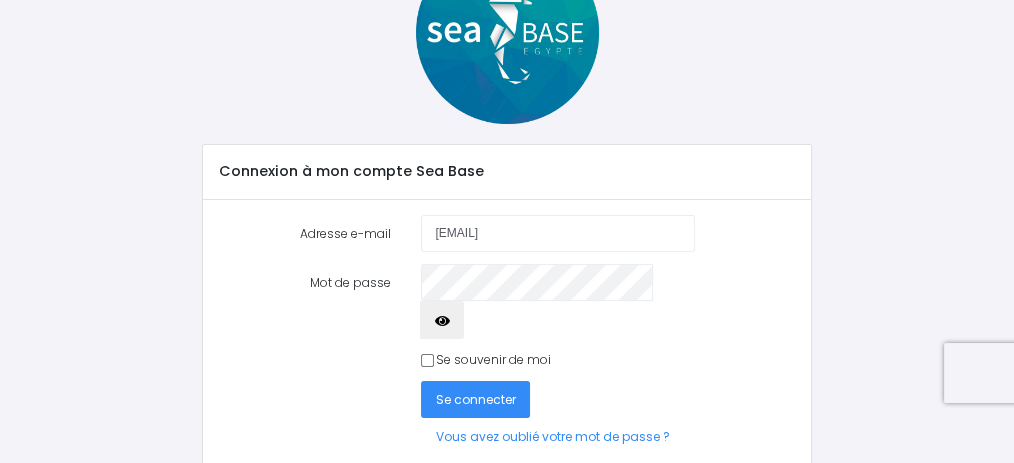 click on "Se connecter" at bounding box center (475, 399) 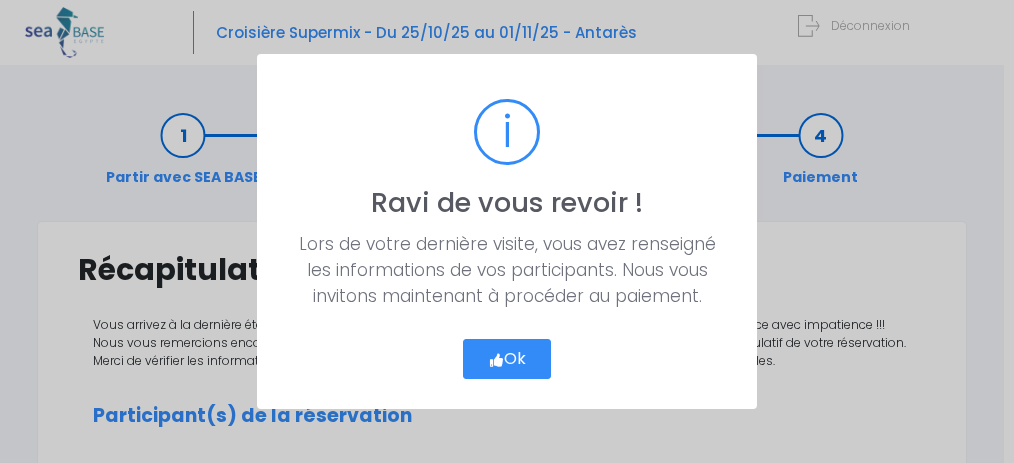 scroll, scrollTop: 0, scrollLeft: 0, axis: both 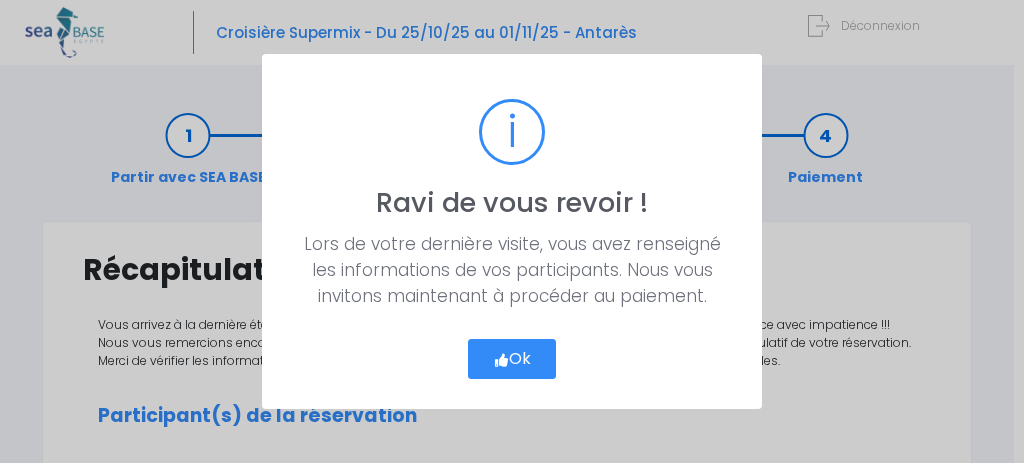 click on "Ok" at bounding box center (512, 359) 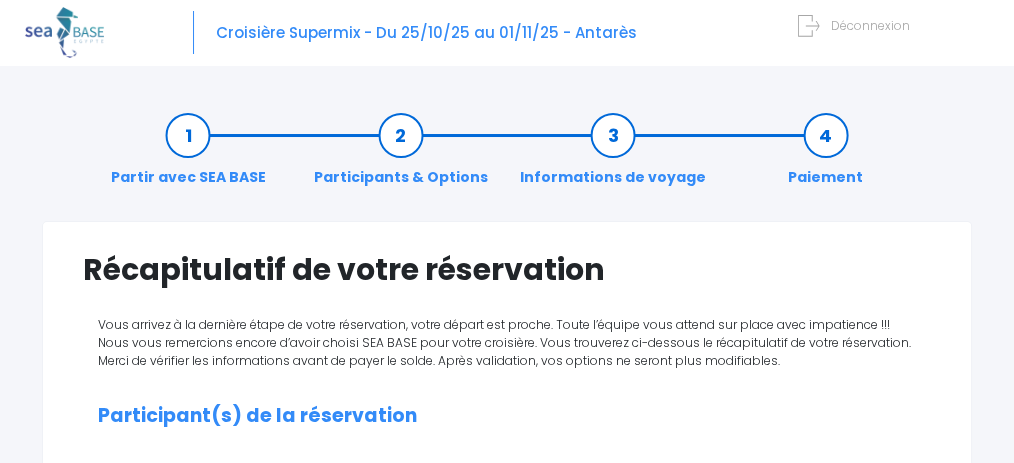 scroll, scrollTop: 405, scrollLeft: 0, axis: vertical 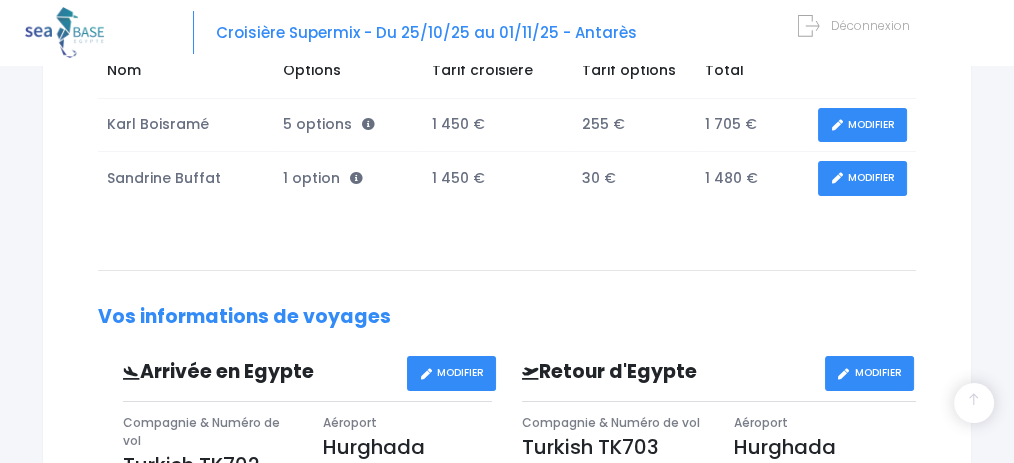 click on "MODIFIER" at bounding box center (862, 125) 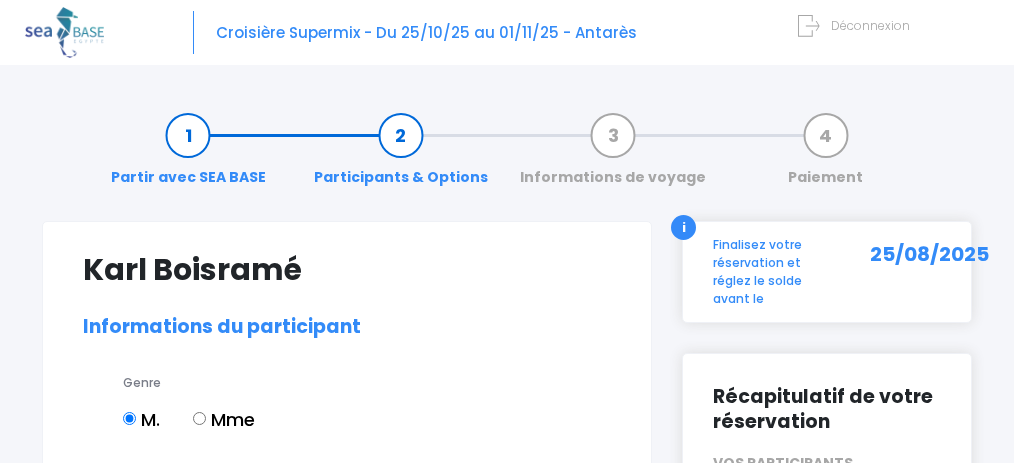 select on "N4" 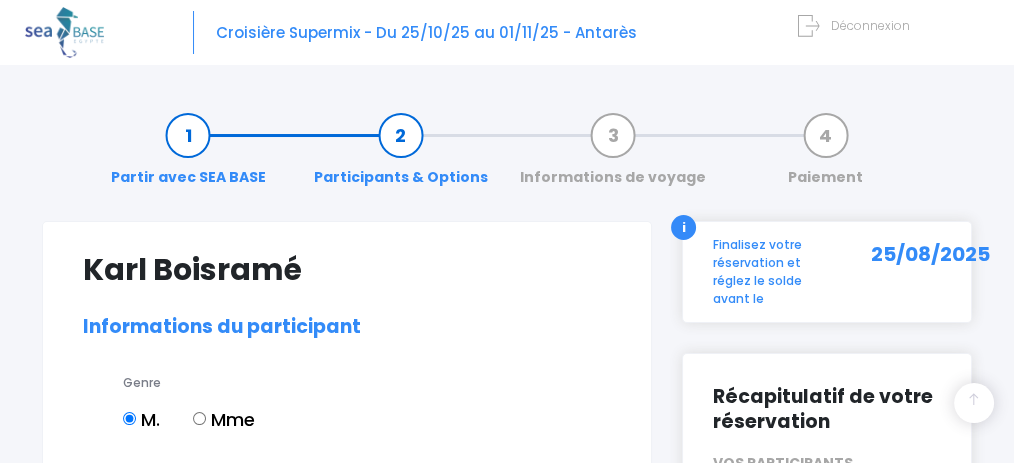 scroll, scrollTop: 405, scrollLeft: 0, axis: vertical 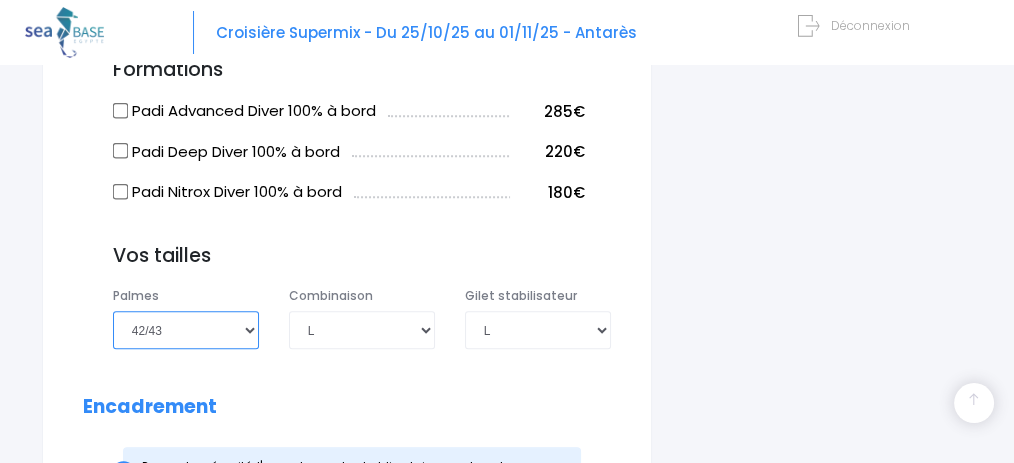 click on "Choisir une taille
36/37
38/39
40/41
42/43
44/45
46/47" at bounding box center [186, 329] 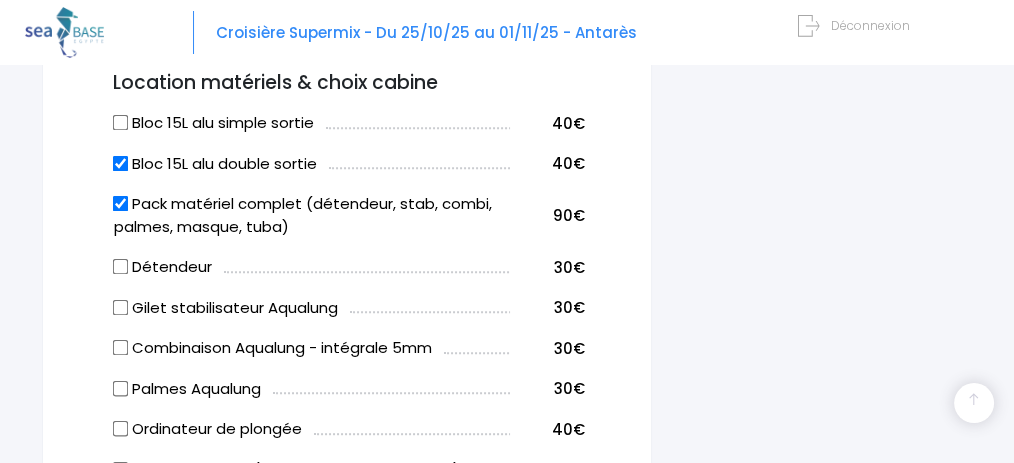 scroll, scrollTop: 1159, scrollLeft: 0, axis: vertical 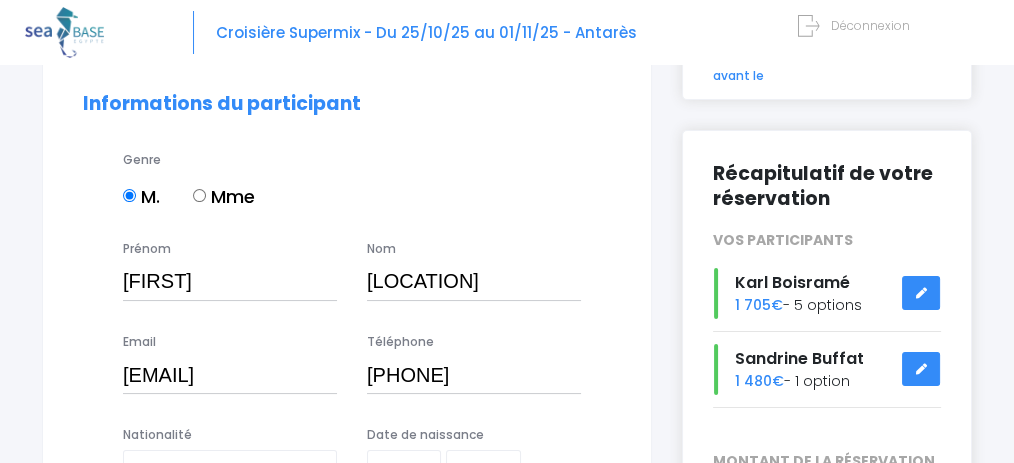 click at bounding box center [921, 369] 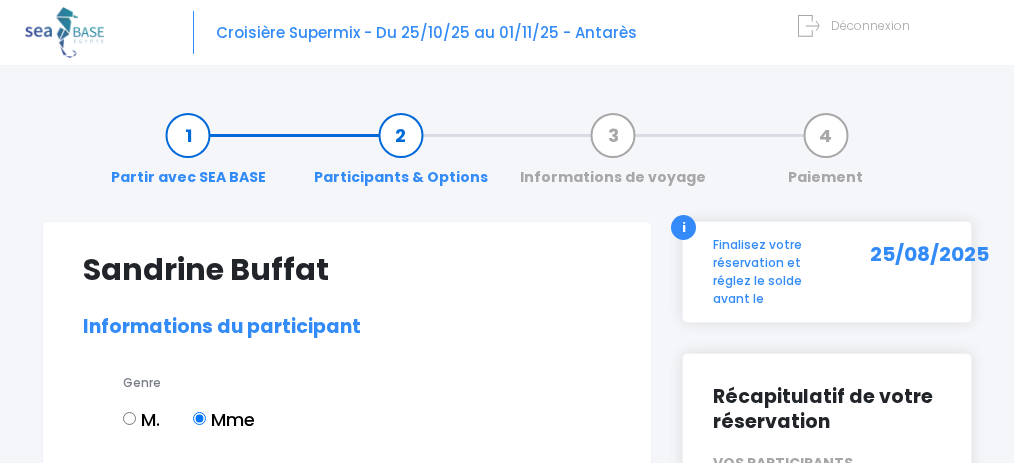 select on "Non plongeur" 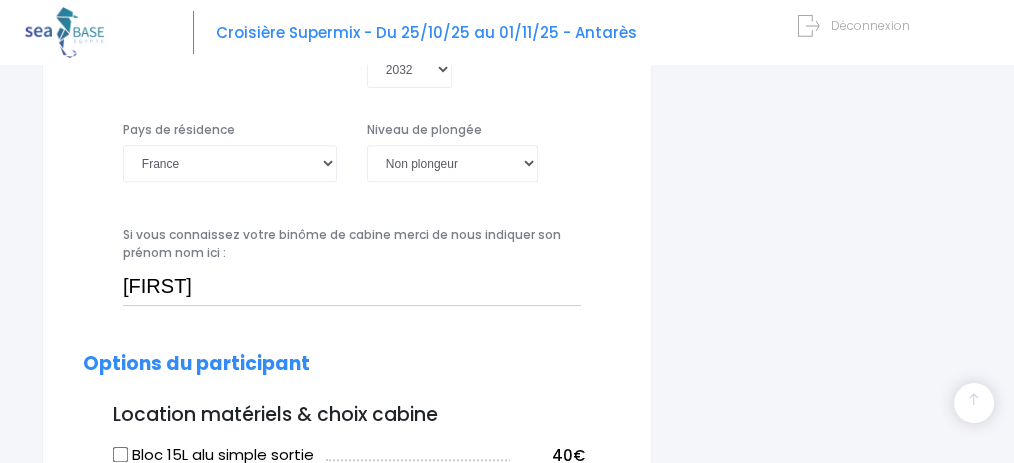 scroll, scrollTop: 1216, scrollLeft: 0, axis: vertical 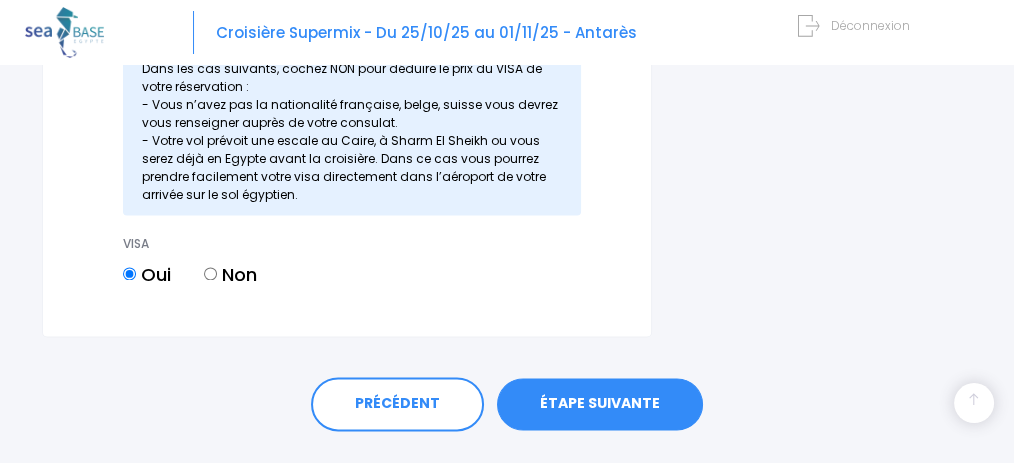 click on "ÉTAPE SUIVANTE" at bounding box center (600, 404) 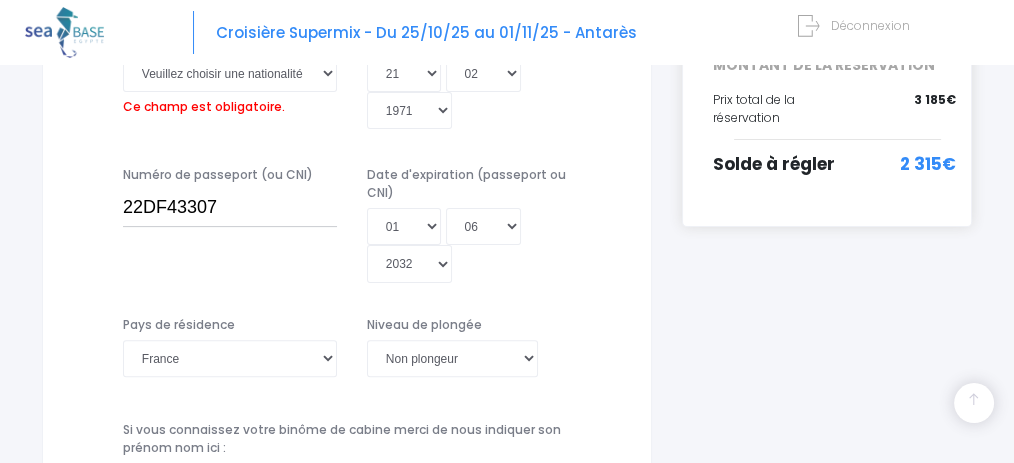 scroll, scrollTop: 473, scrollLeft: 0, axis: vertical 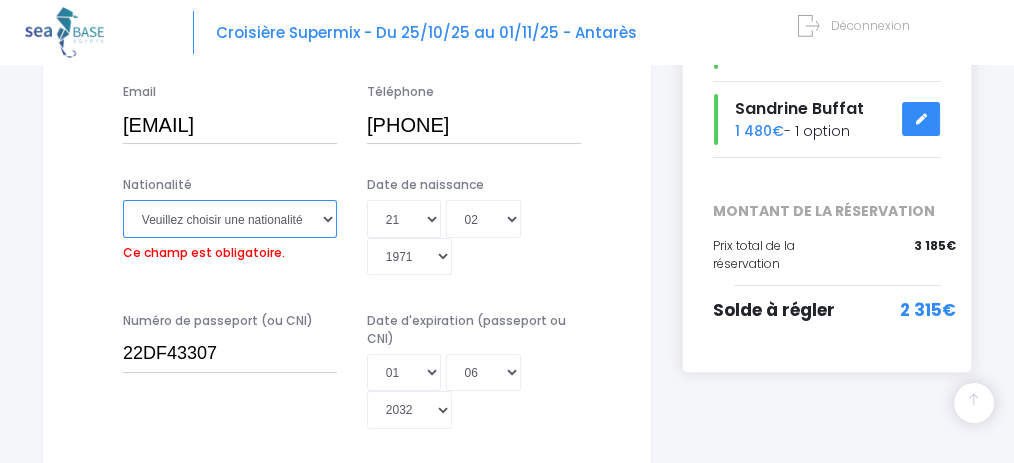 click on "Veuillez choisir une nationalité
Afghane
Albanaise
Algerienne
Allemande
Americaine
Andorrane
Angolaise
Antiguaise et barbudienne
Argentine Armenienne Australienne Autrichienne Azerbaïdjanaise Bahamienne" at bounding box center [230, 218] 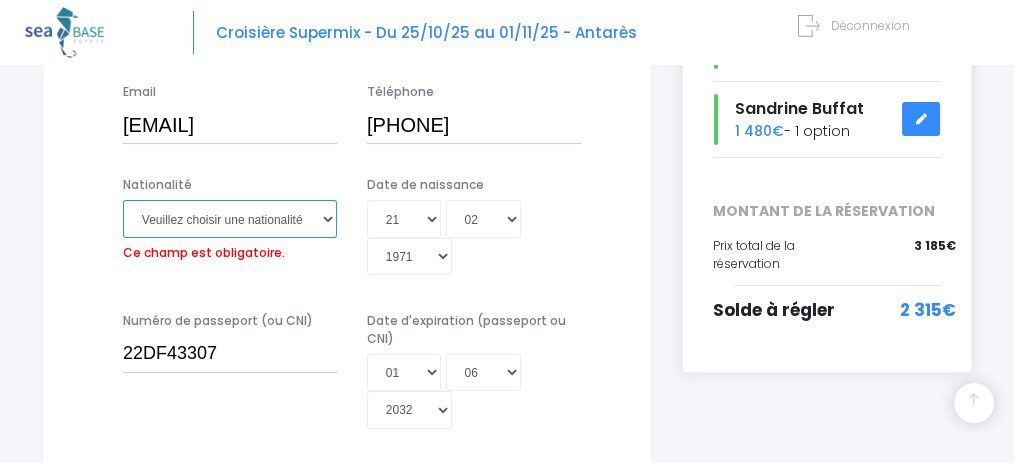 select on "Française" 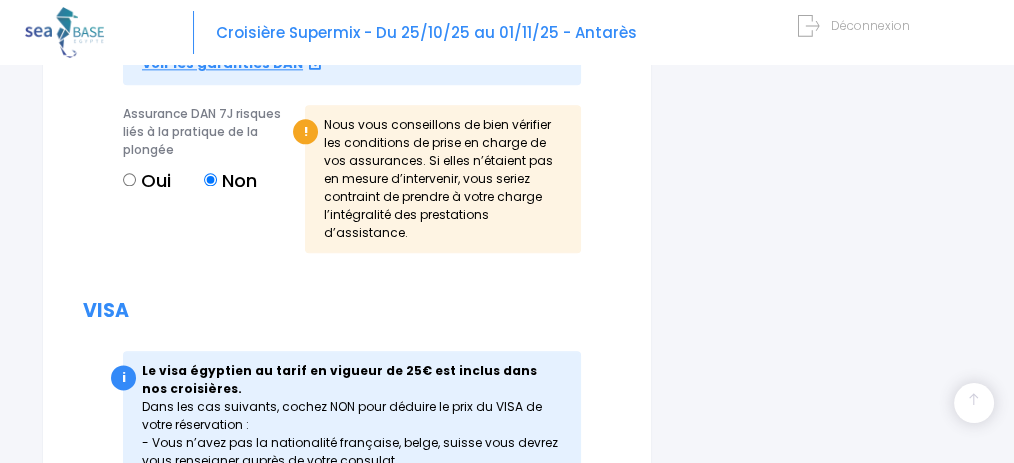 scroll, scrollTop: 2877, scrollLeft: 0, axis: vertical 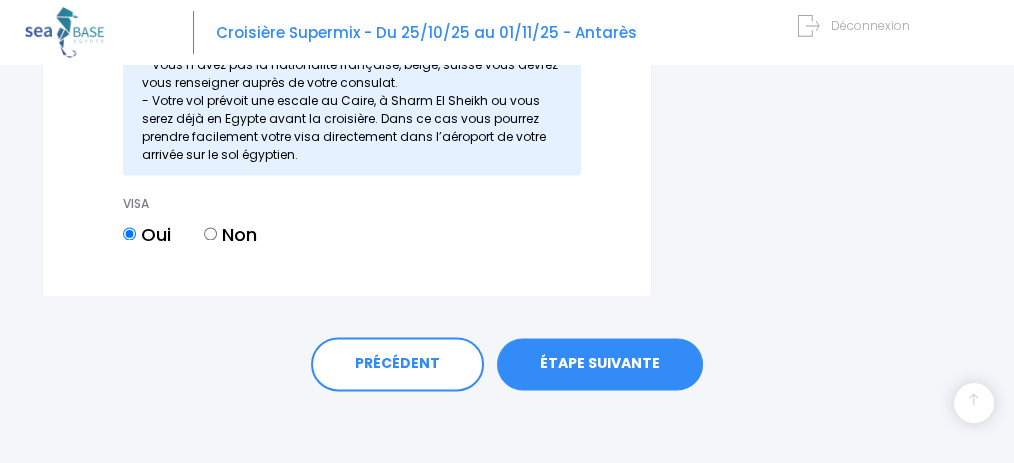 click on "ÉTAPE SUIVANTE" at bounding box center (600, 364) 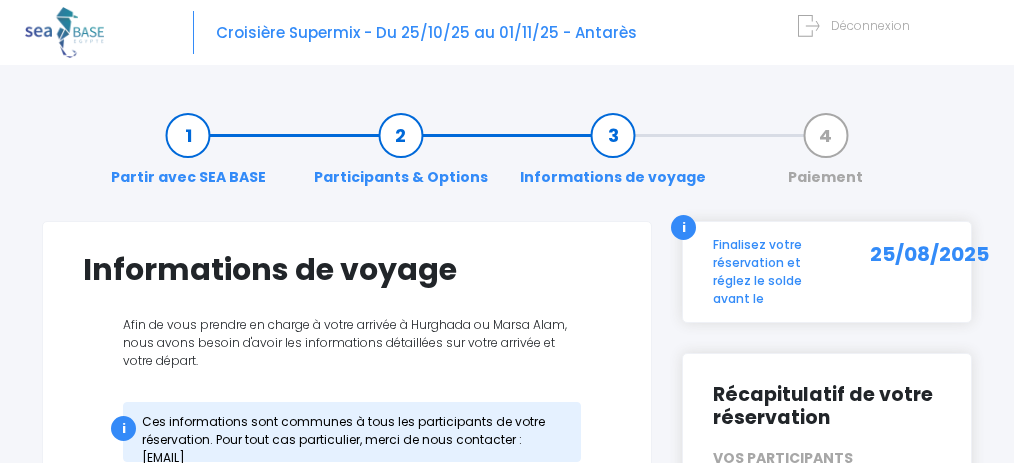 scroll, scrollTop: 0, scrollLeft: 0, axis: both 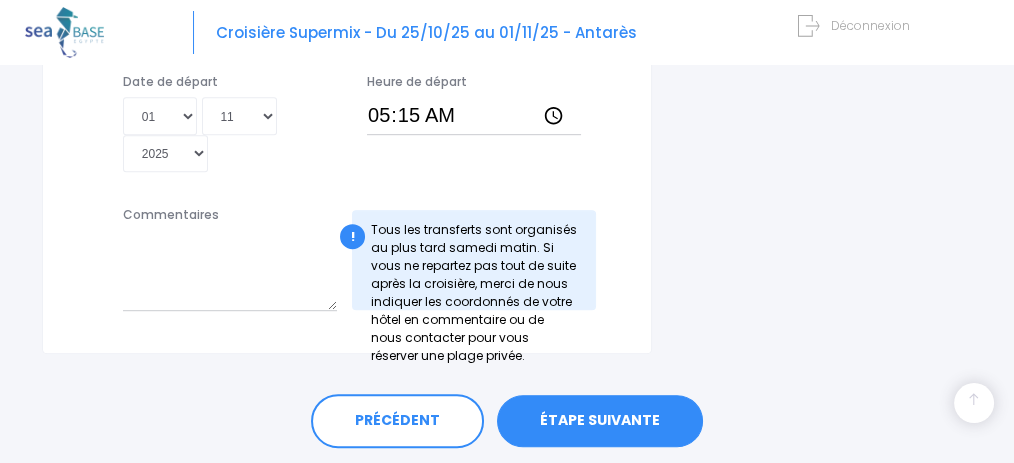 click on "ÉTAPE SUIVANTE" at bounding box center (600, 421) 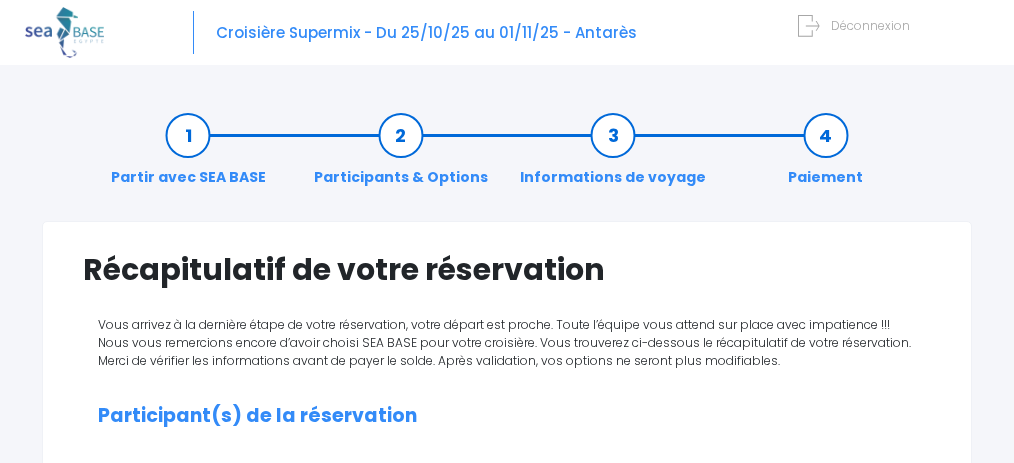 scroll, scrollTop: 0, scrollLeft: 0, axis: both 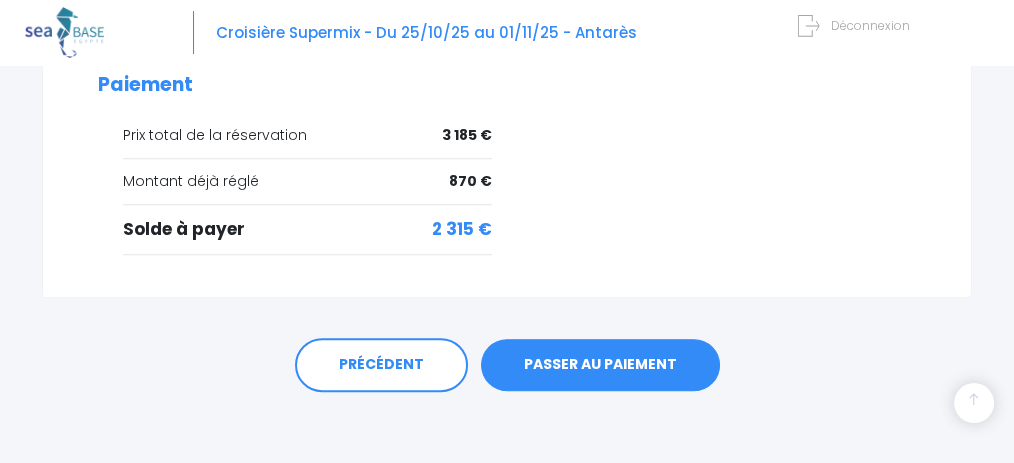 click on "PASSER AU PAIEMENT" at bounding box center [600, 365] 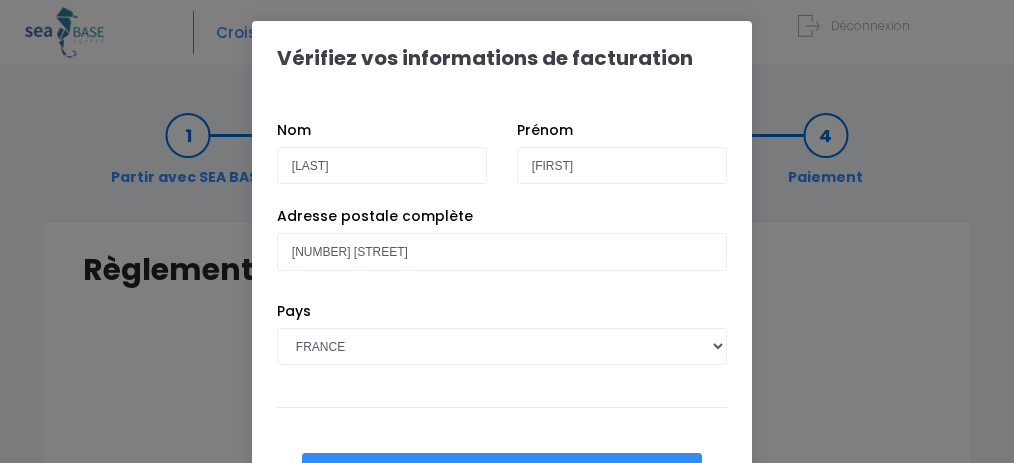 scroll, scrollTop: 0, scrollLeft: 0, axis: both 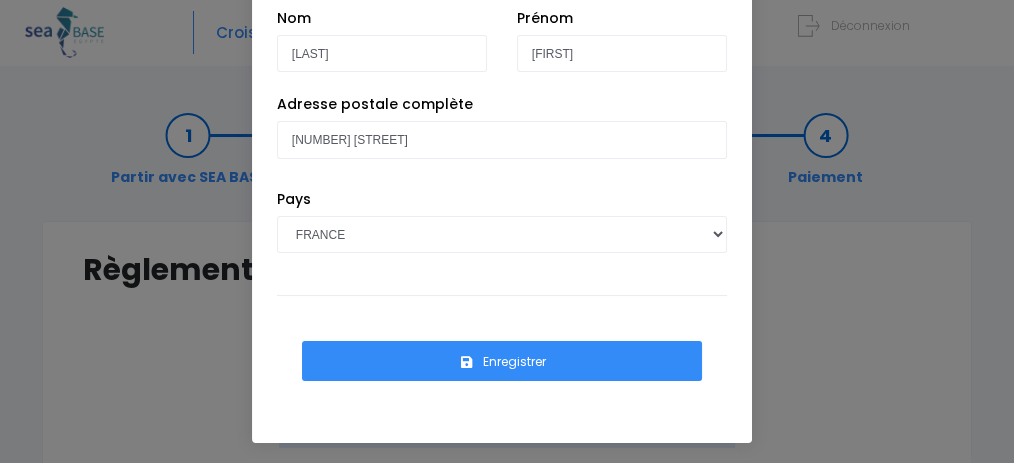 click on "Enregistrer" at bounding box center (502, 361) 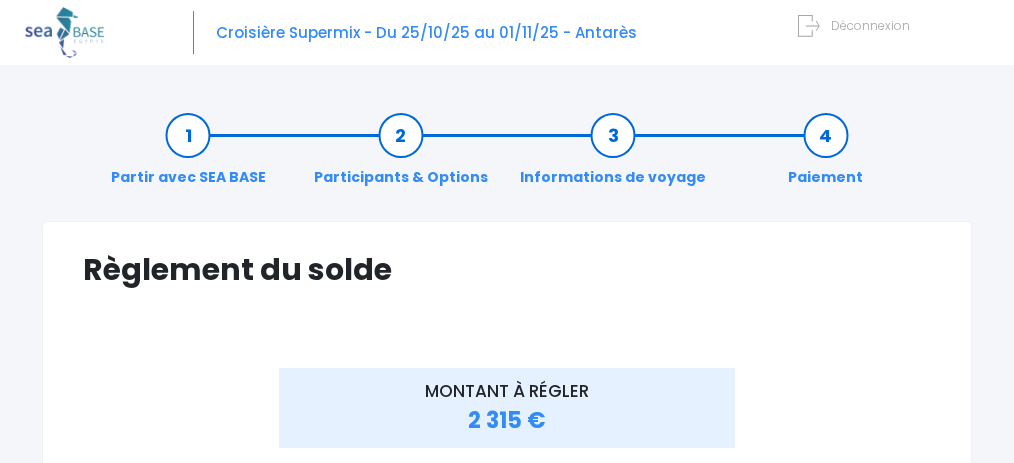 scroll, scrollTop: 0, scrollLeft: 0, axis: both 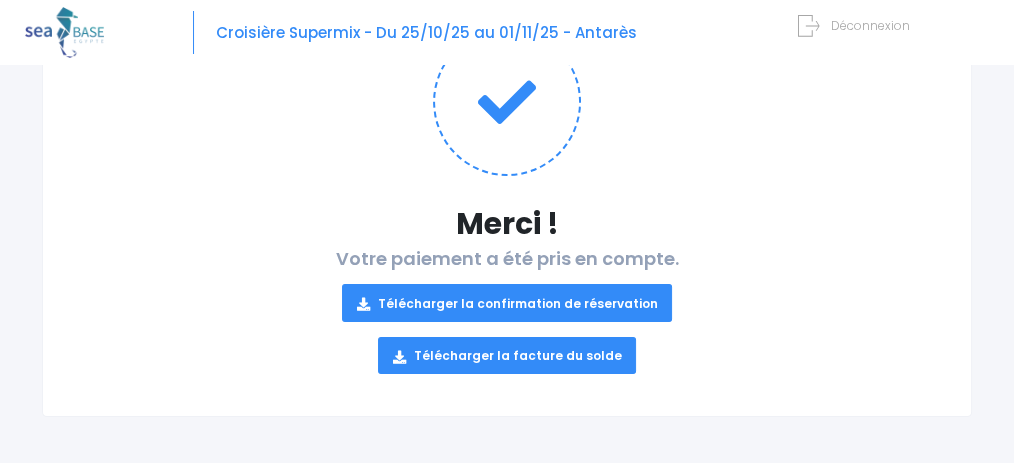 click on "Télécharger la confirmation de réservation" at bounding box center [507, 302] 